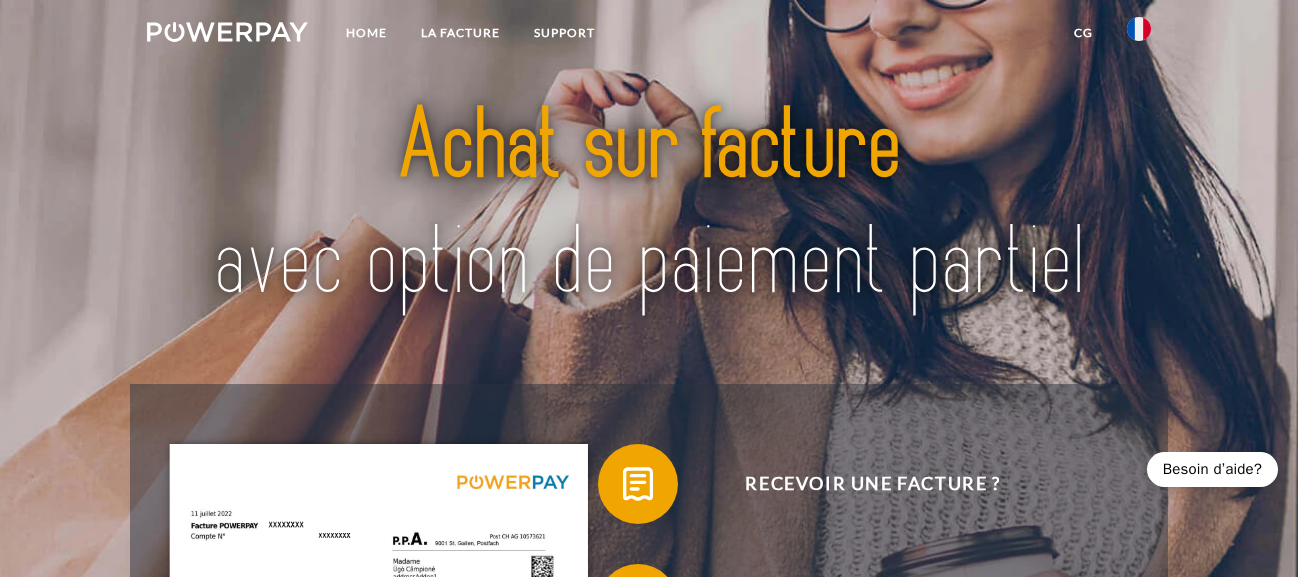 scroll, scrollTop: 0, scrollLeft: 0, axis: both 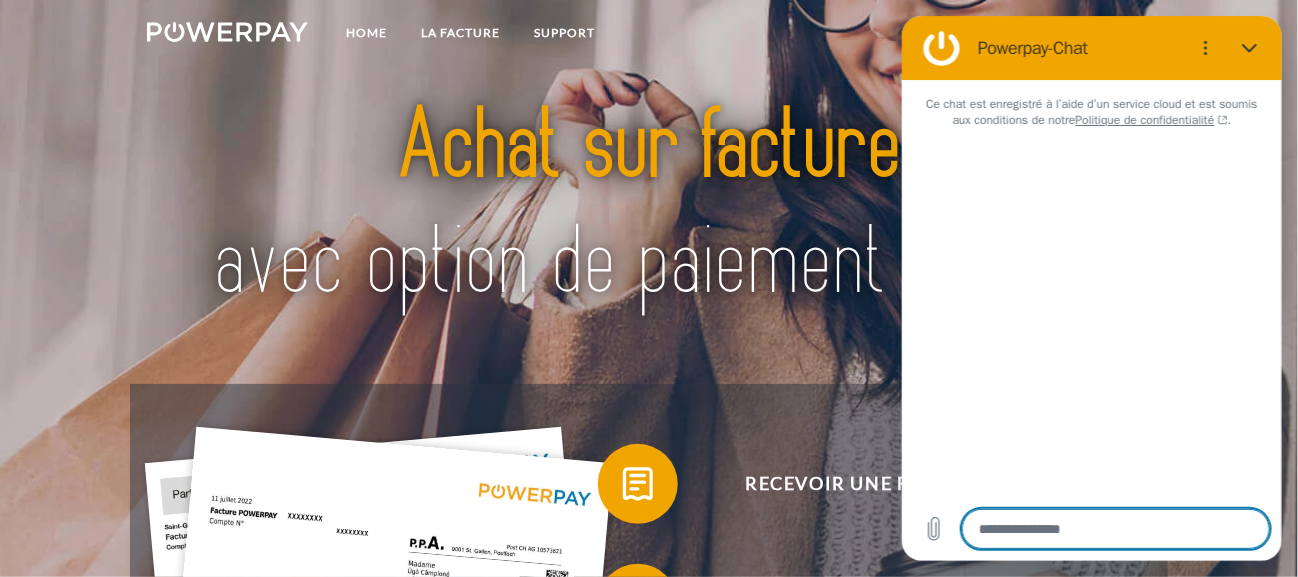 type on "*" 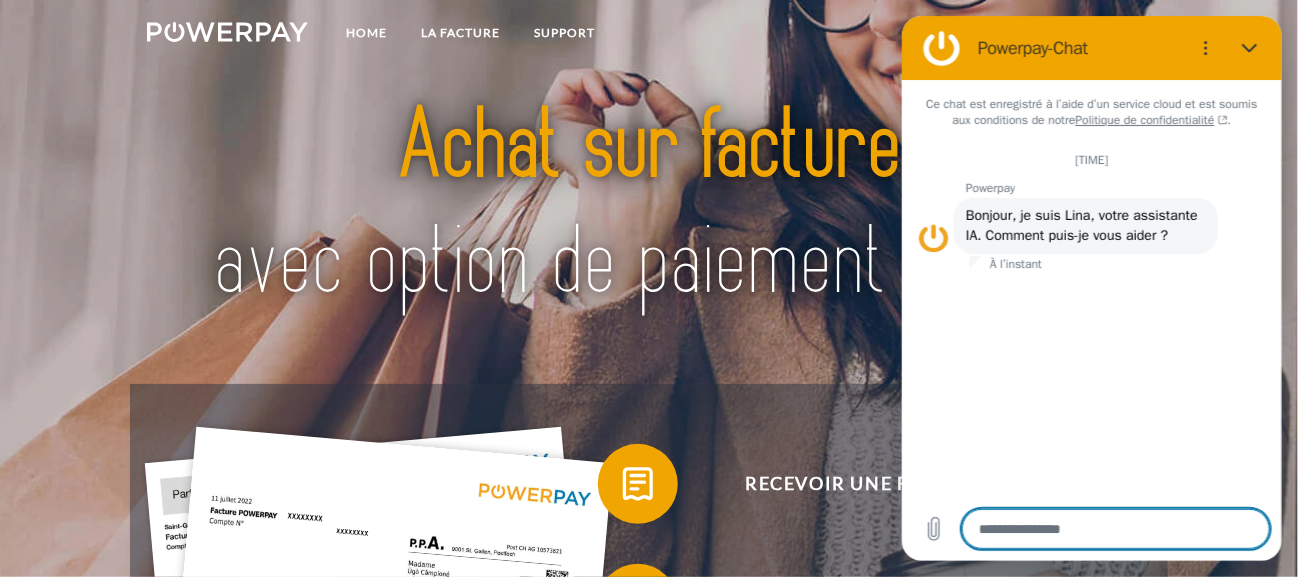 type on "*" 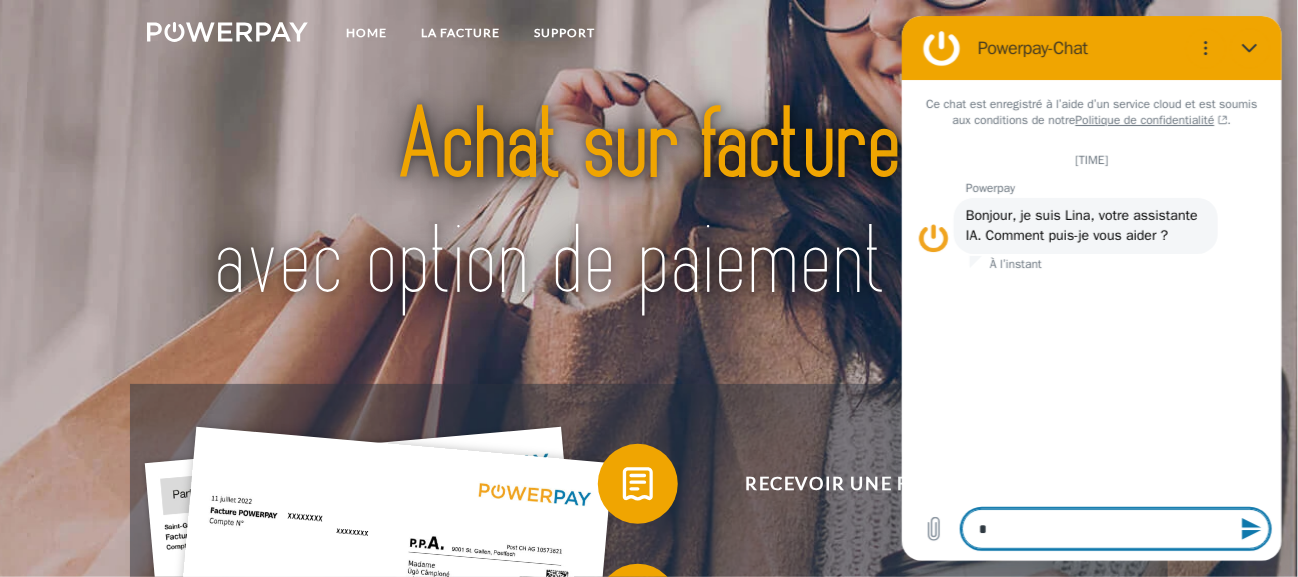 type on "**" 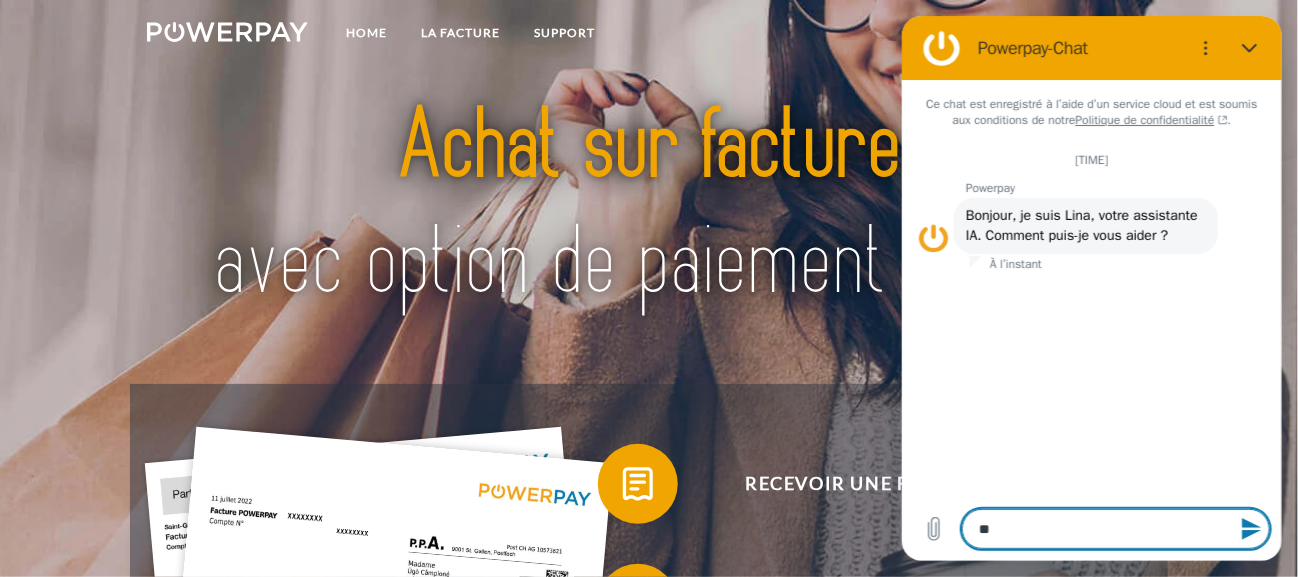 type on "***" 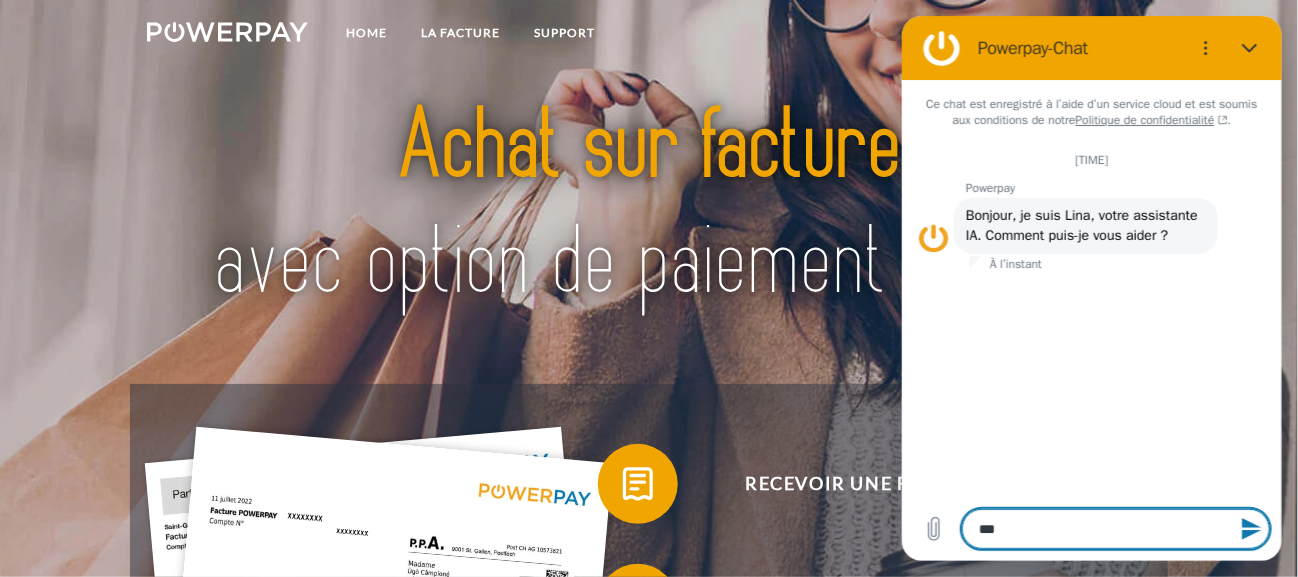 type on "****" 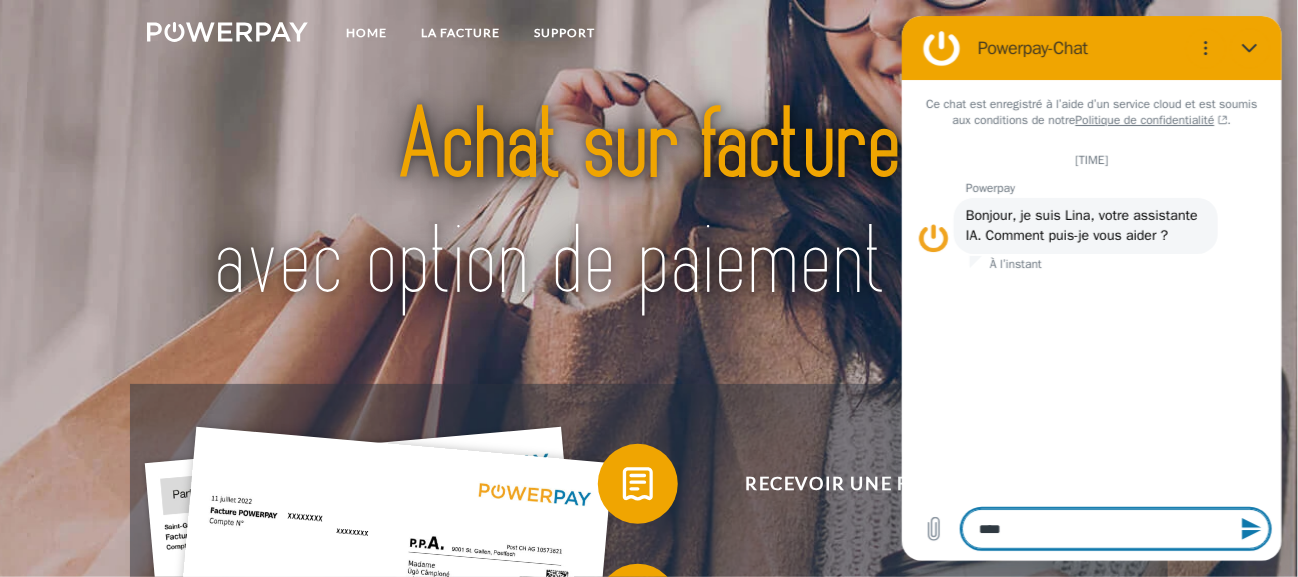 type on "*****" 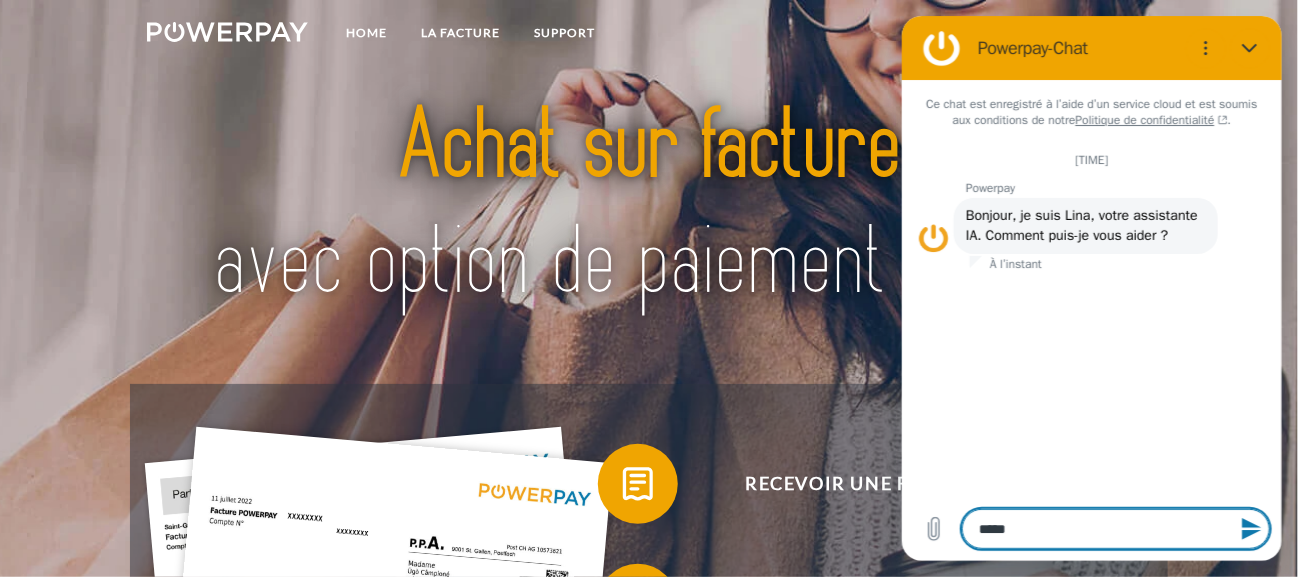 type on "******" 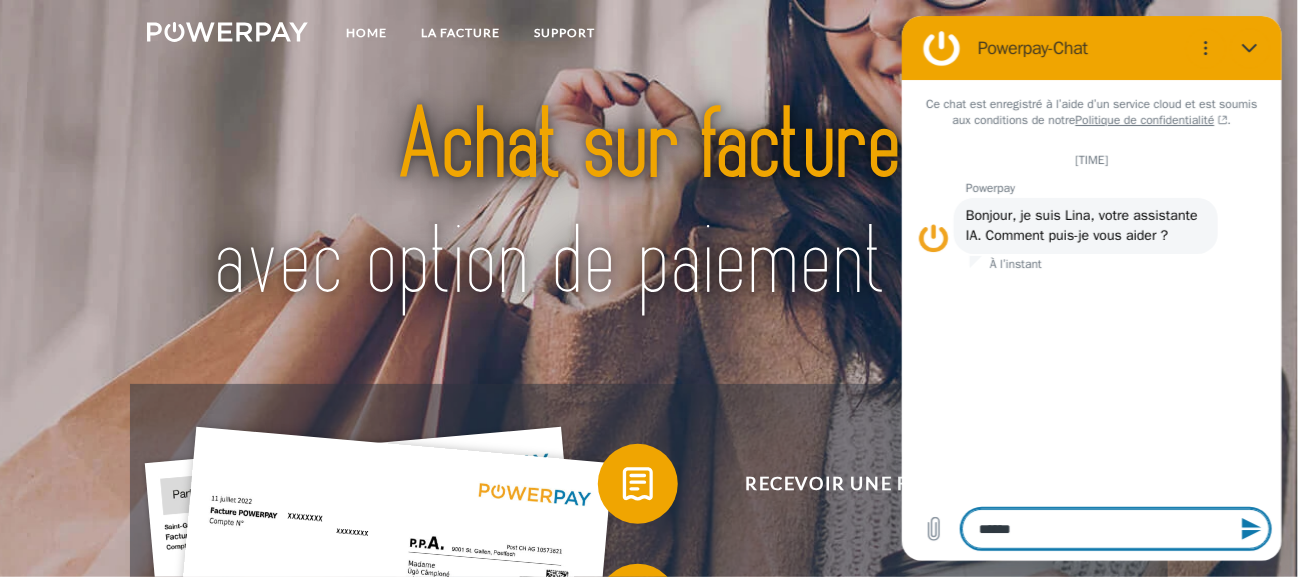 type on "*******" 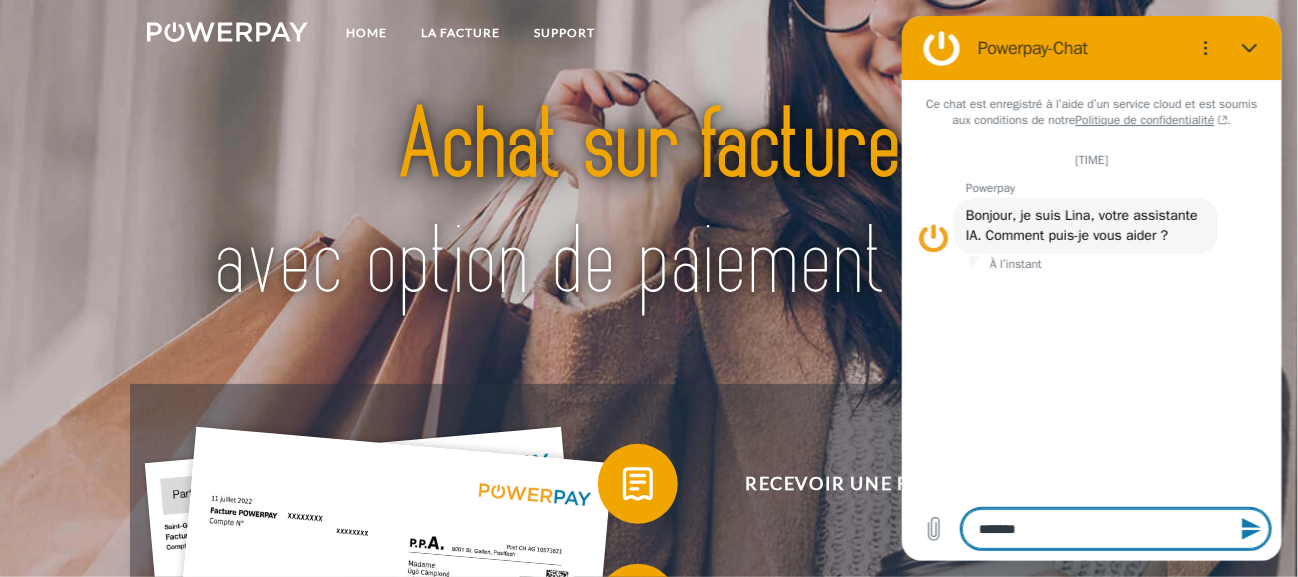 type on "*******" 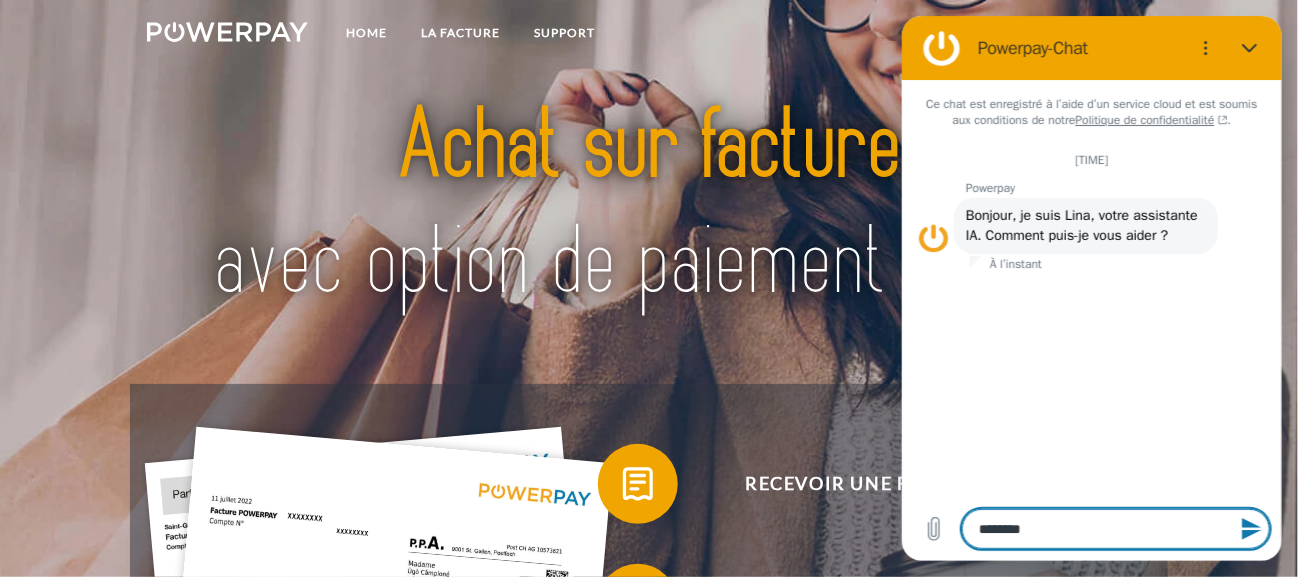 type on "*********" 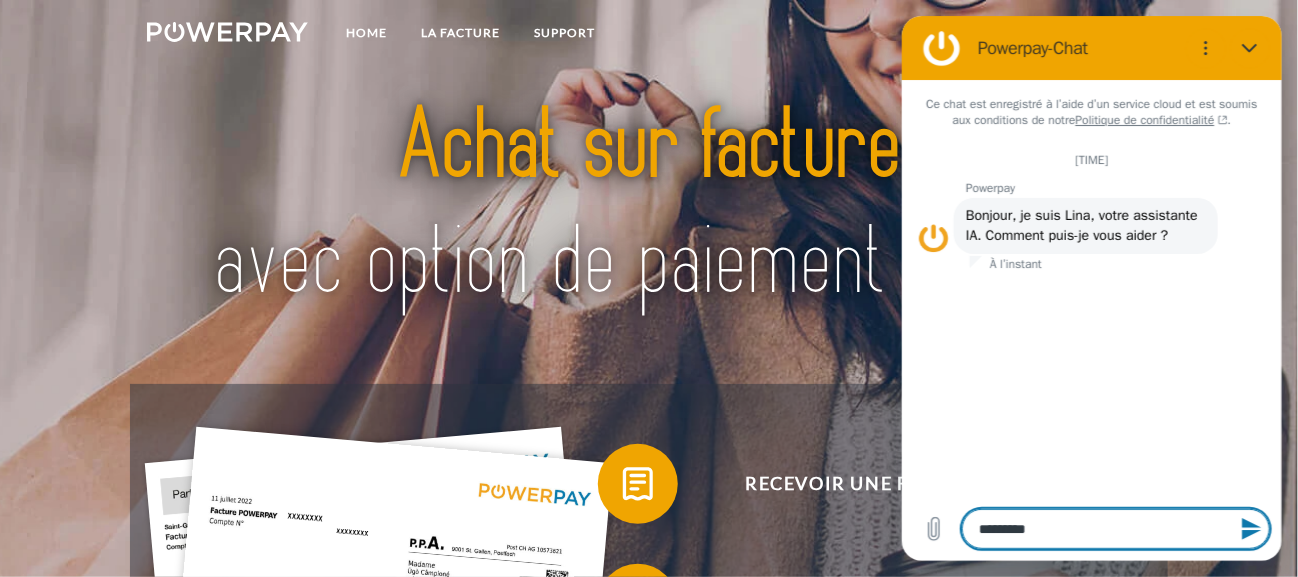 type on "**********" 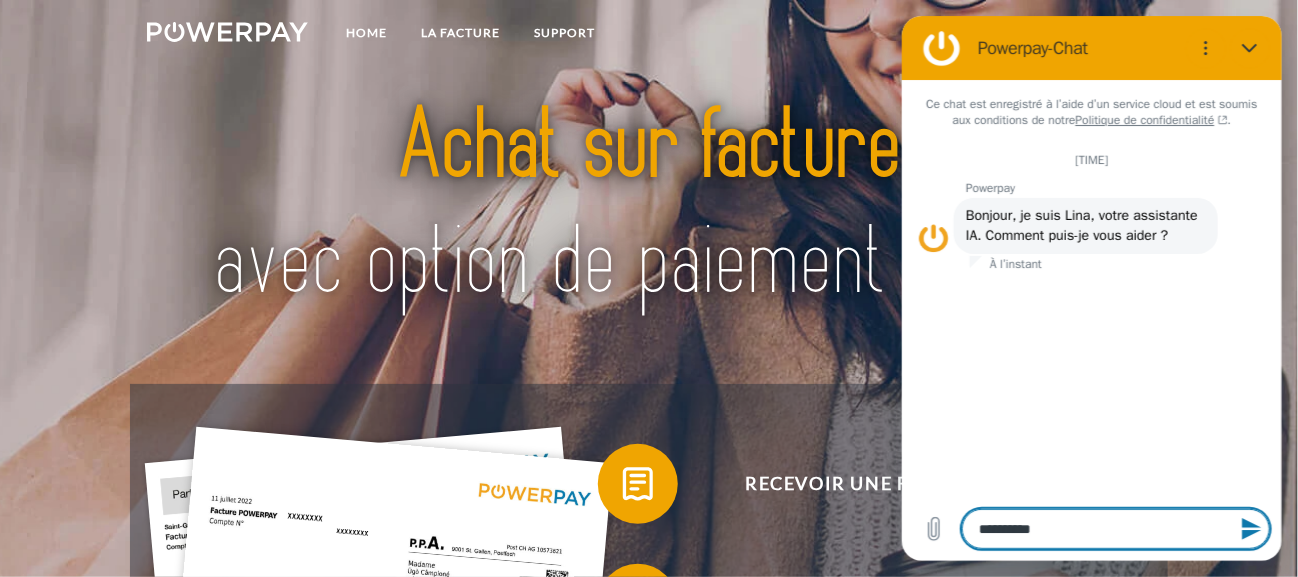 type on "**********" 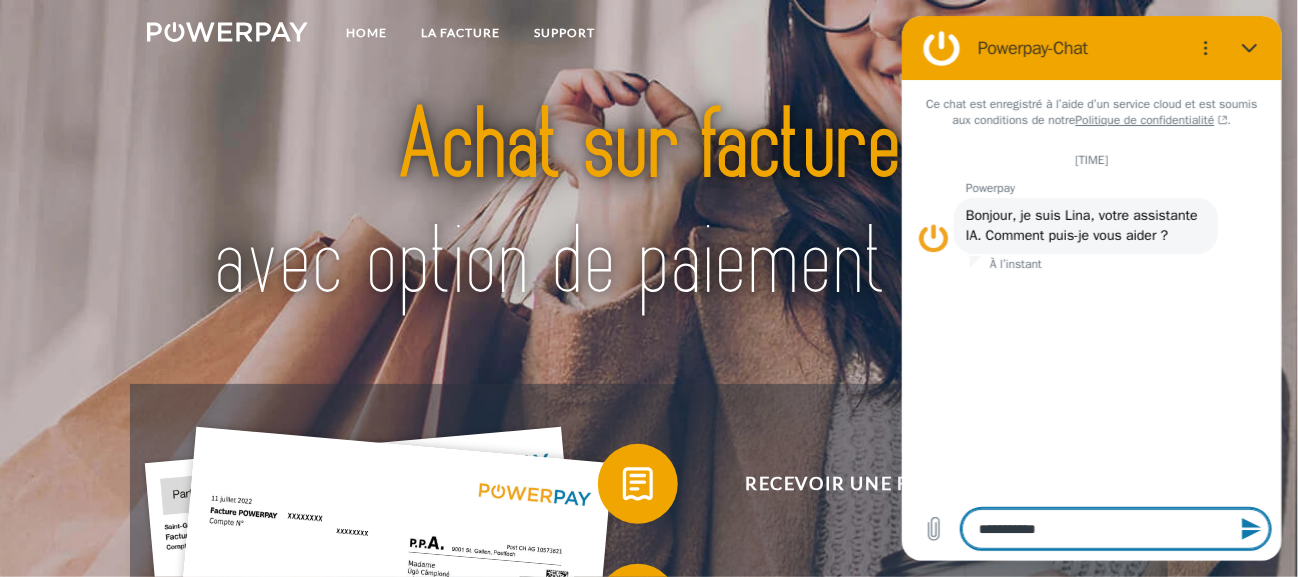 type on "**********" 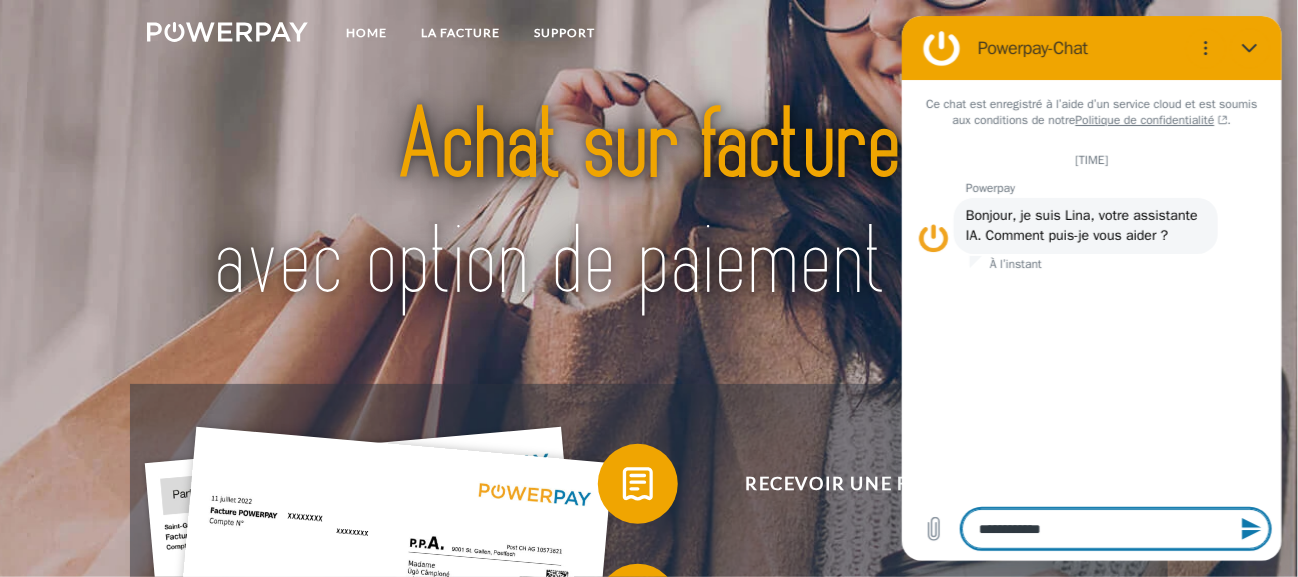 type on "**********" 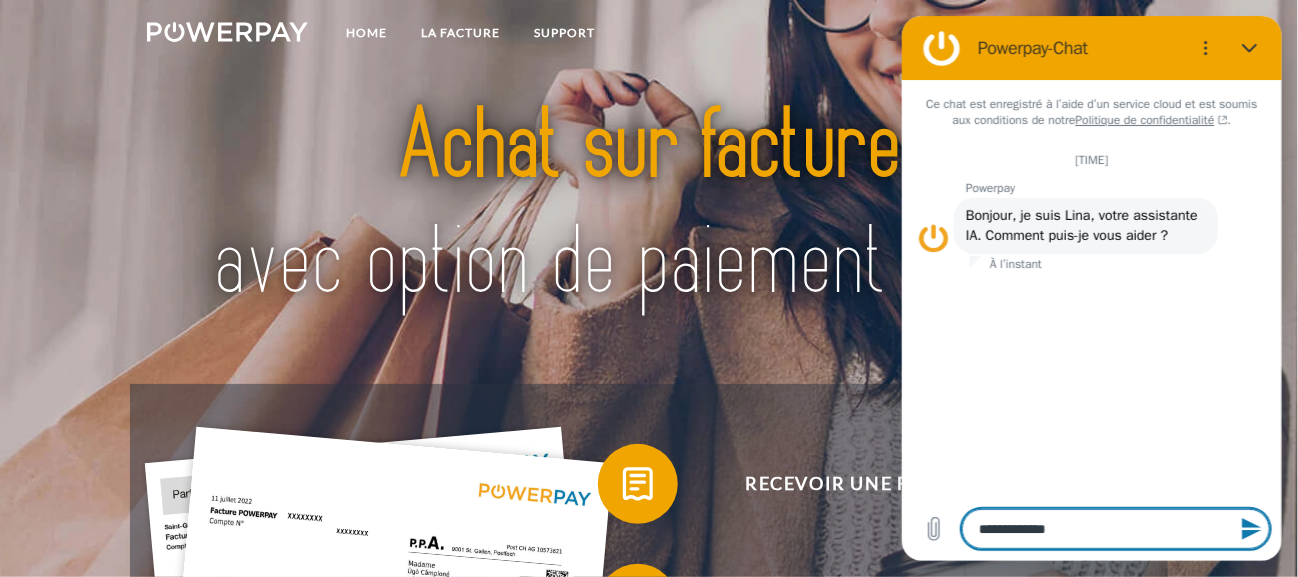 type on "**********" 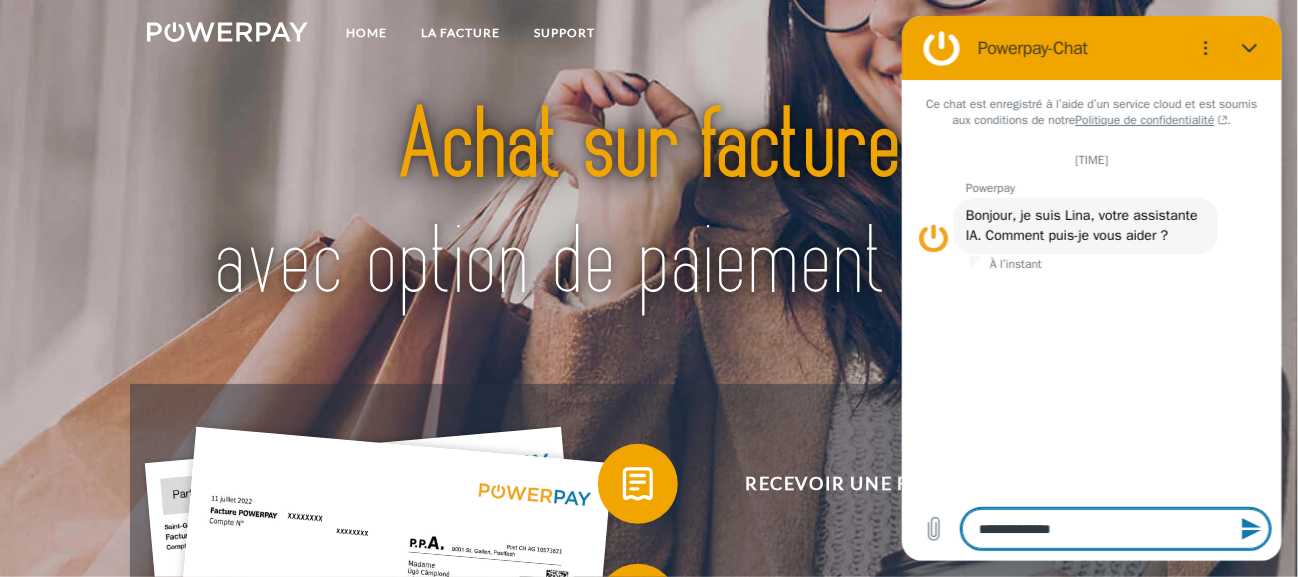 type on "**********" 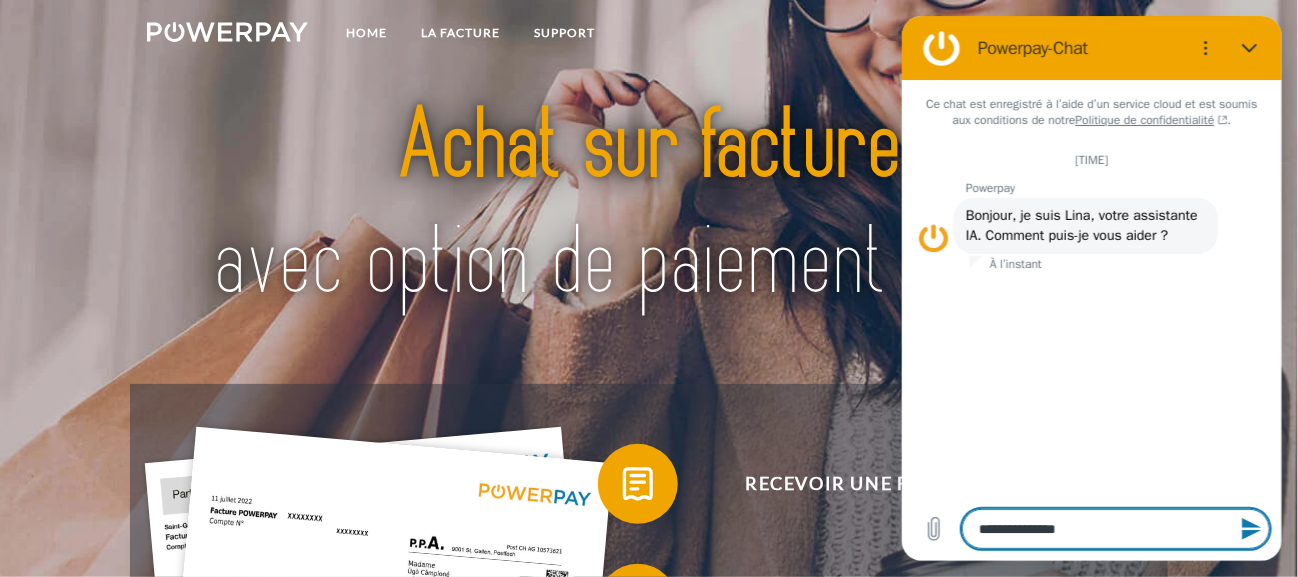 type on "**********" 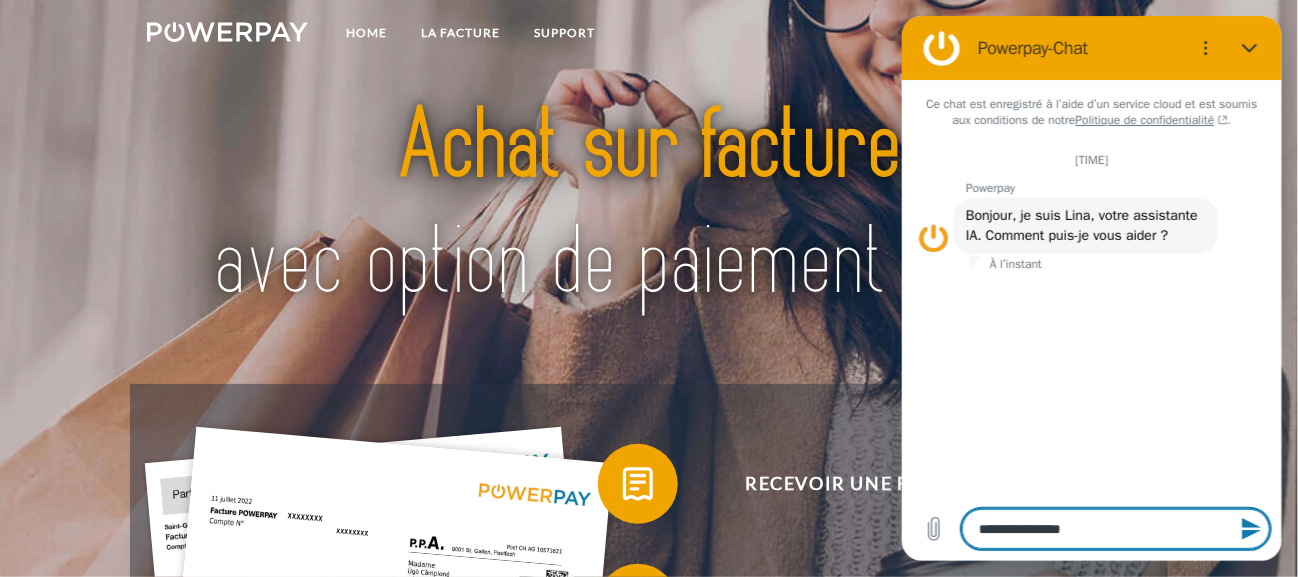 type on "**********" 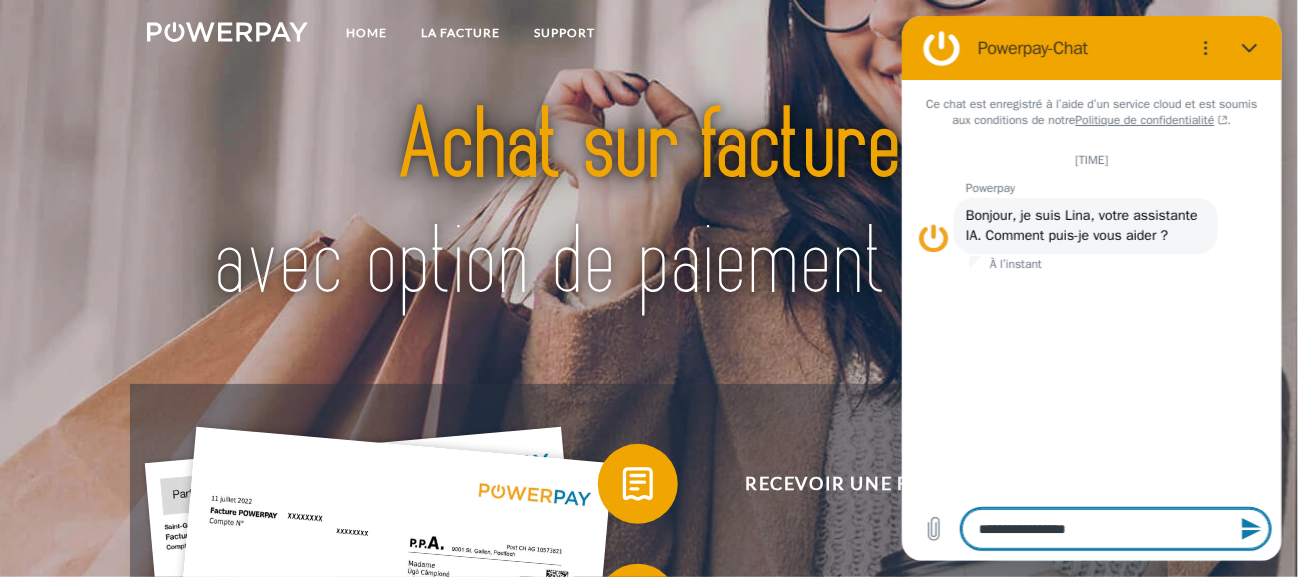 type on "*" 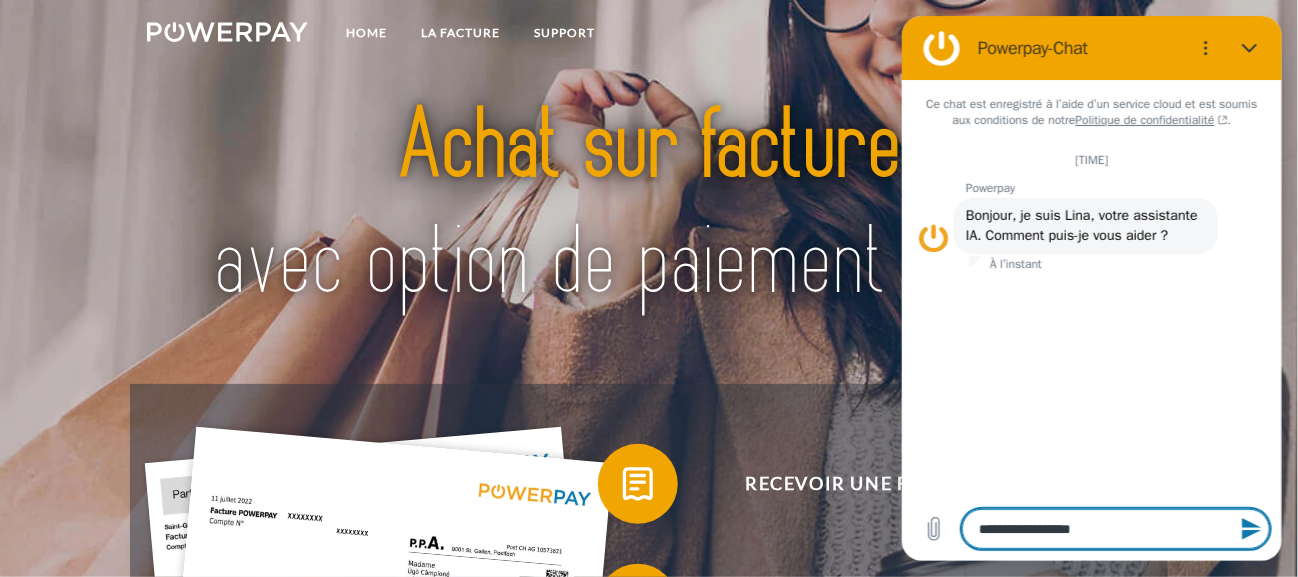 type on "**********" 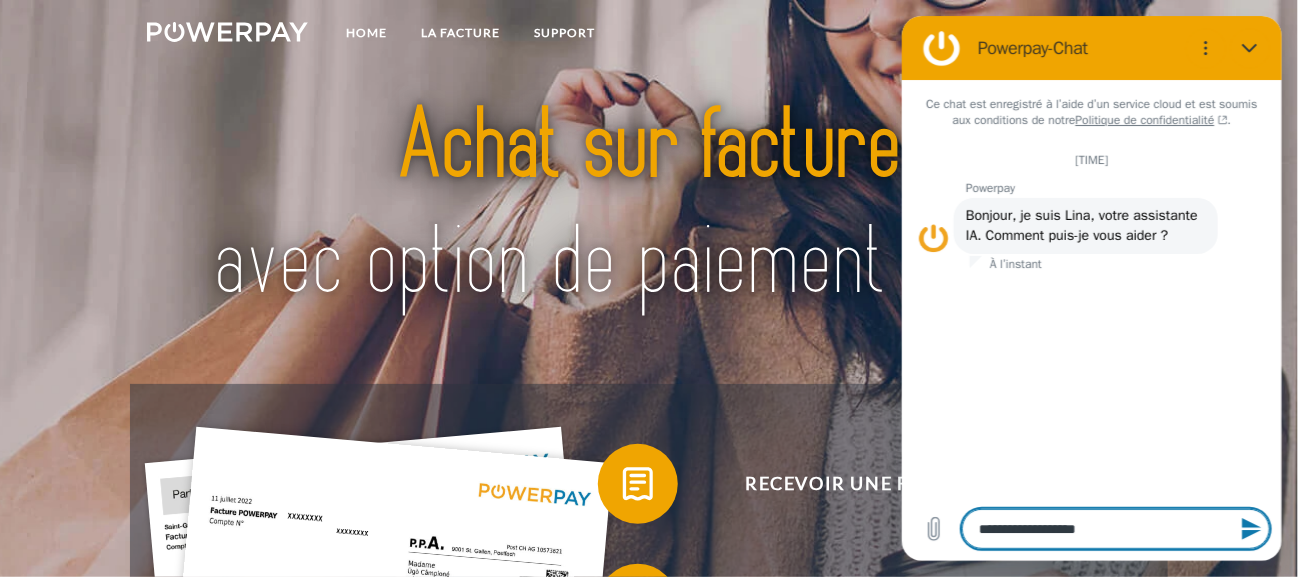 type on "**********" 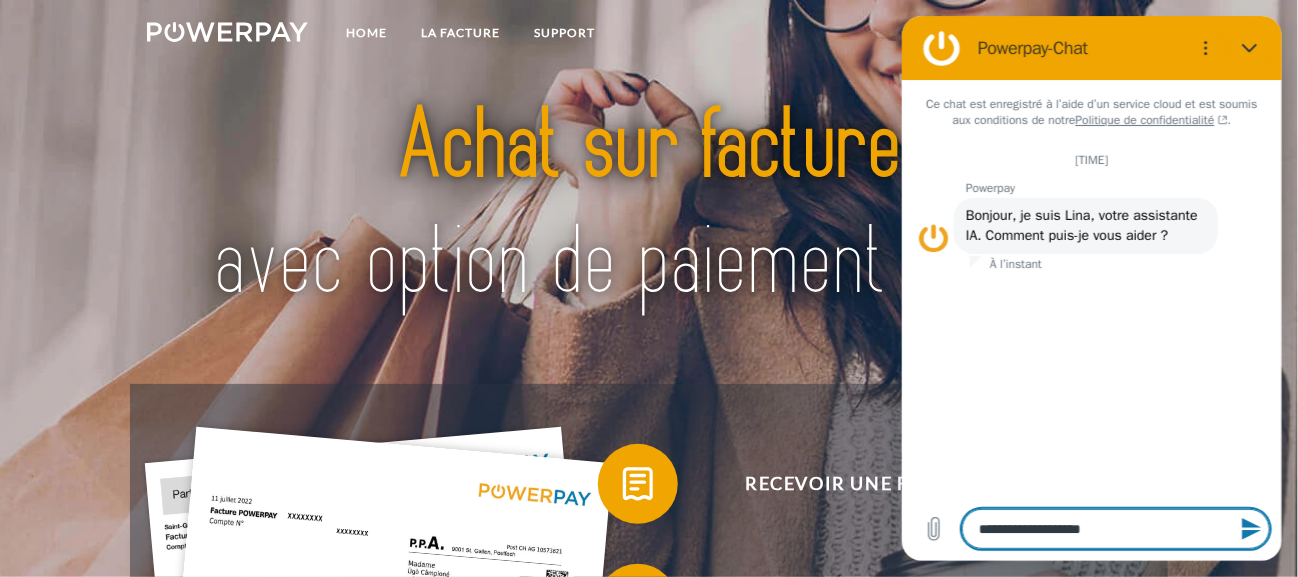 type on "**********" 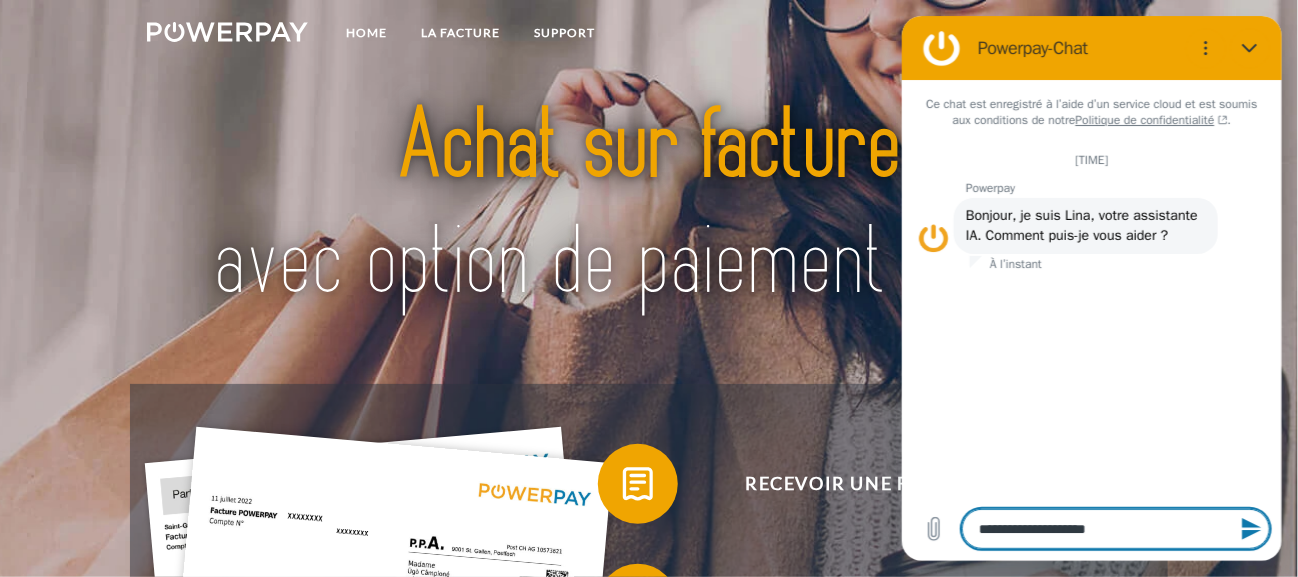 type on "**********" 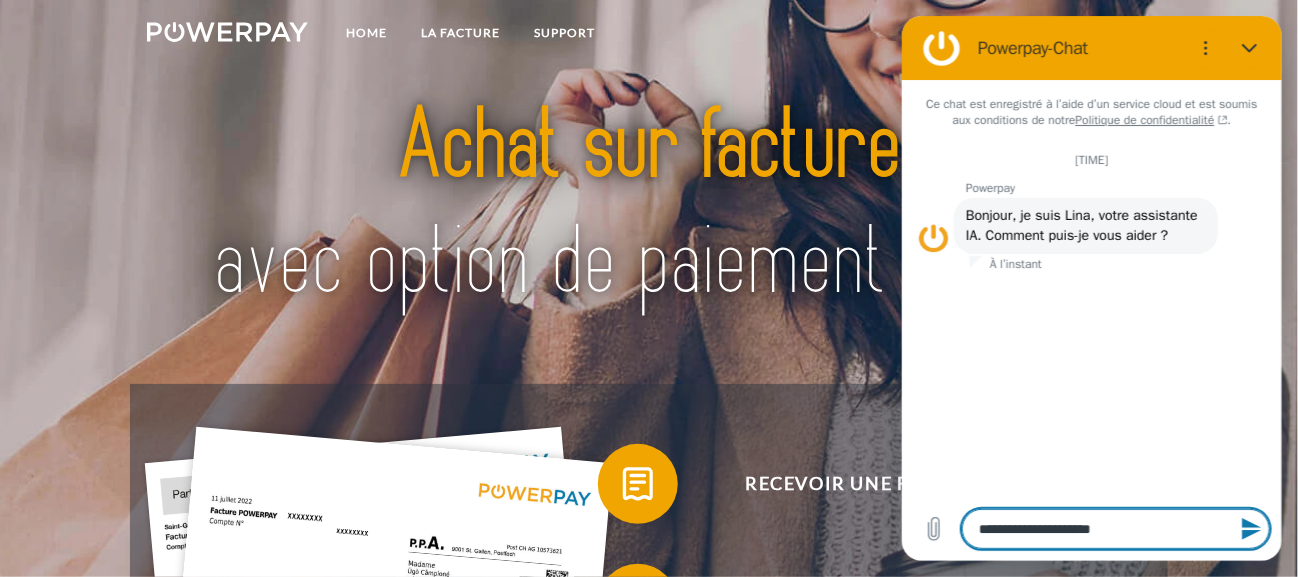 type on "**********" 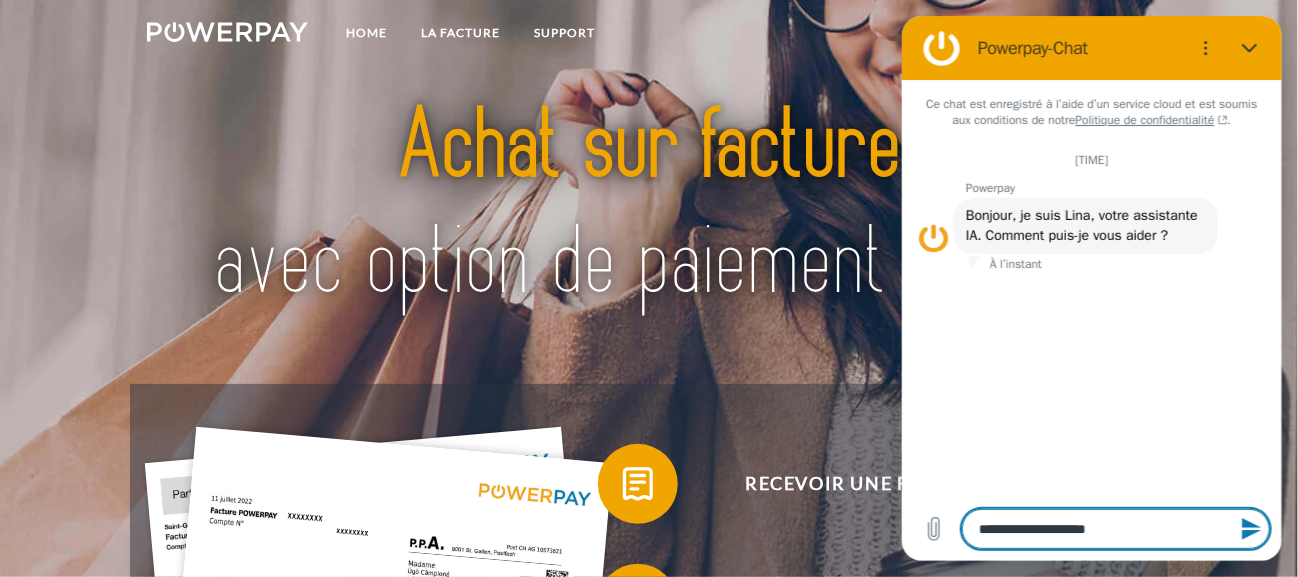 type on "**********" 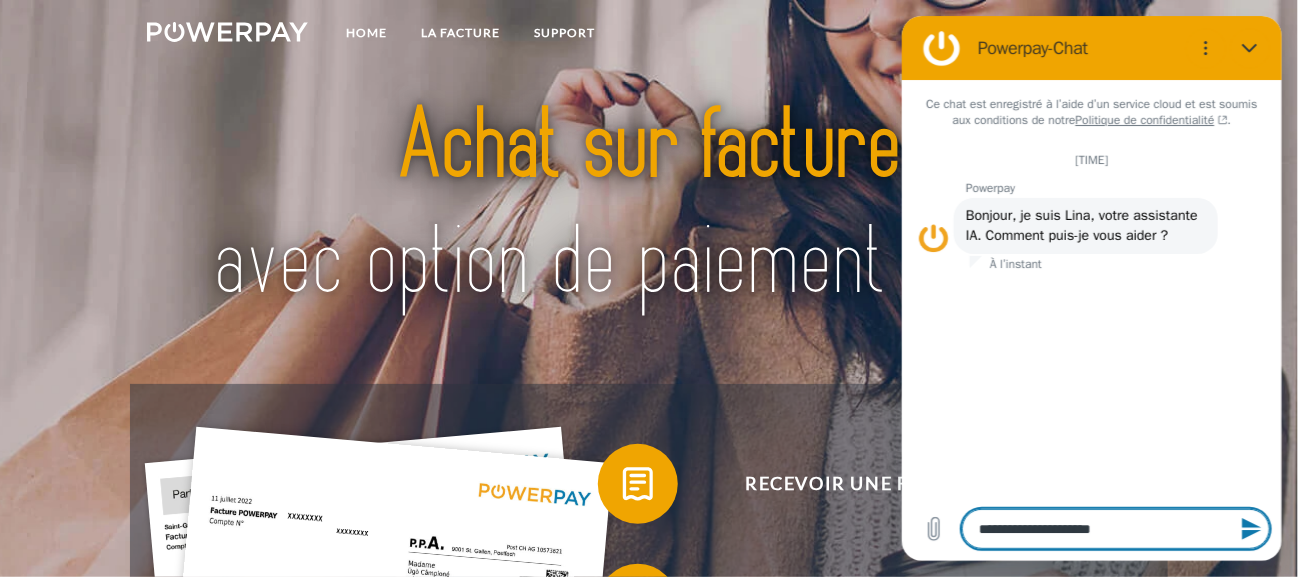 type on "**********" 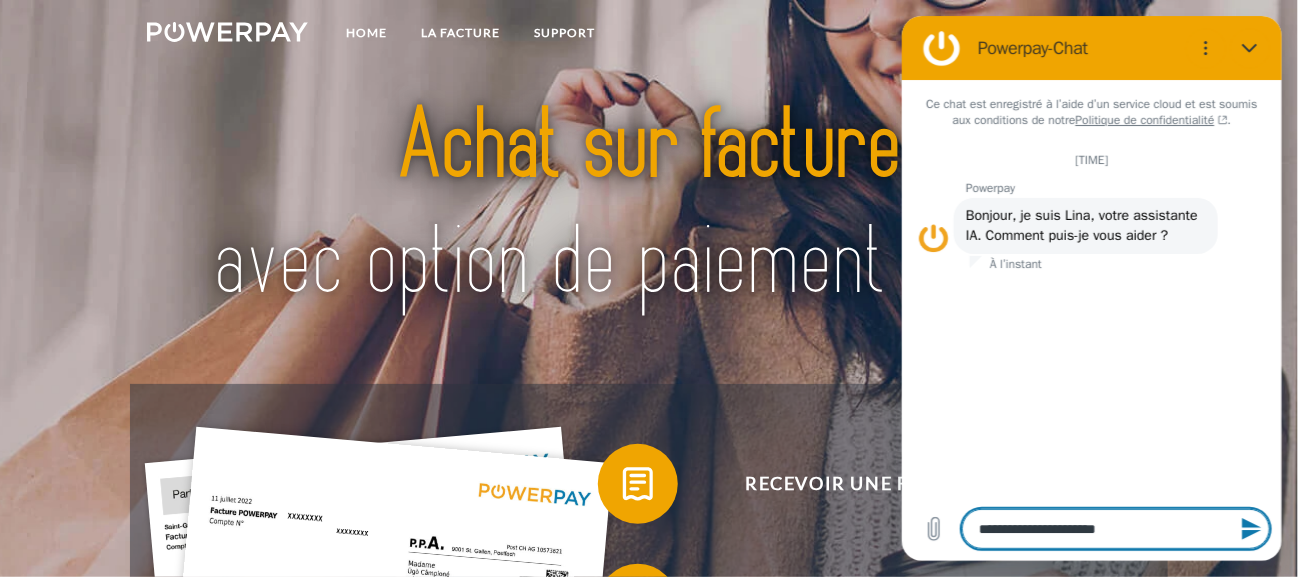type on "**********" 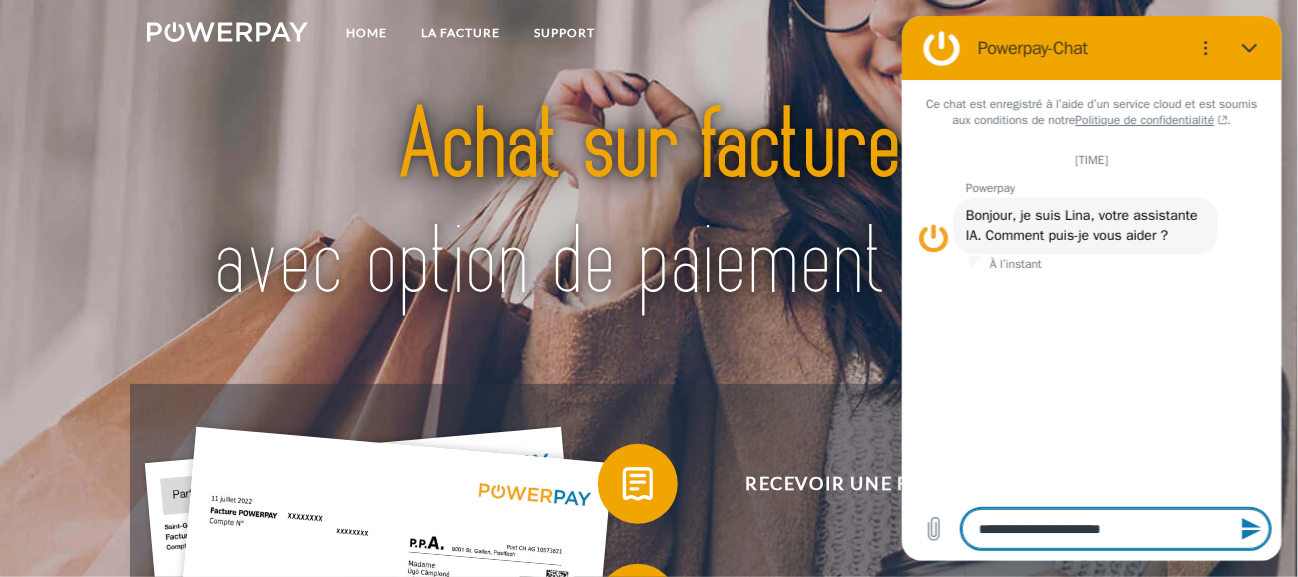 type on "*" 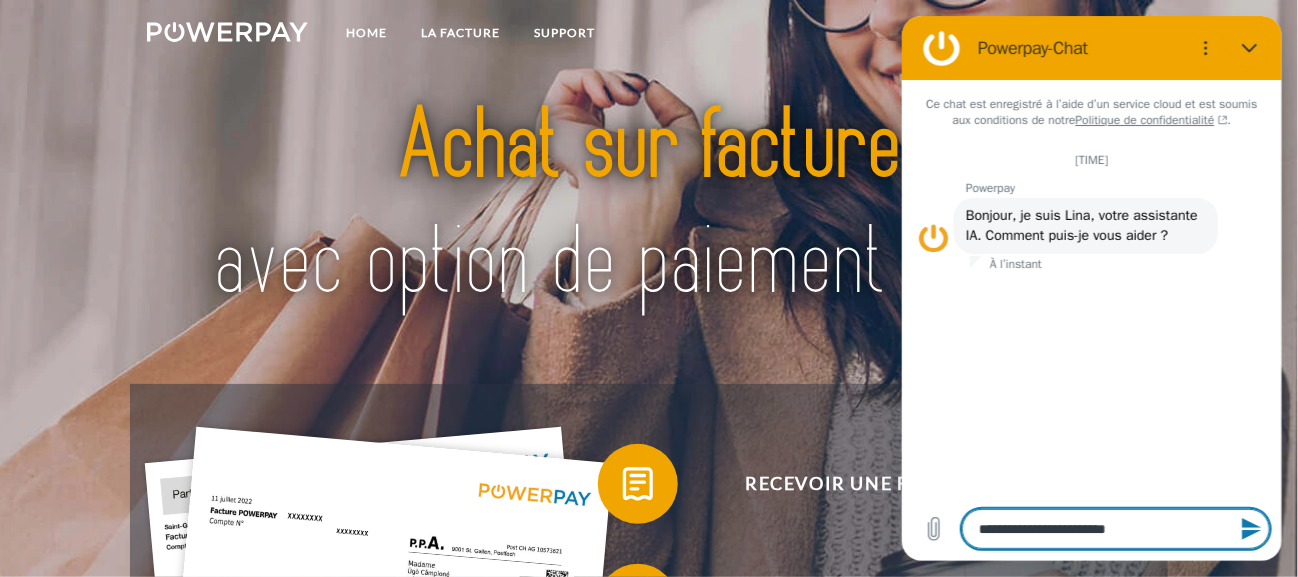 type on "**********" 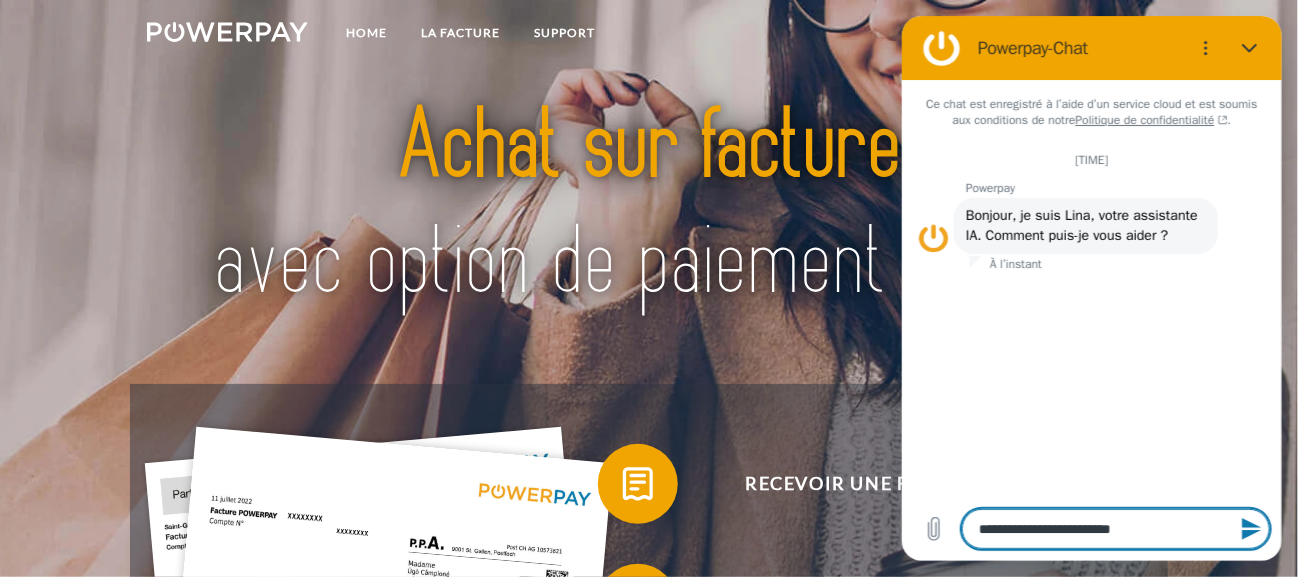 type on "**********" 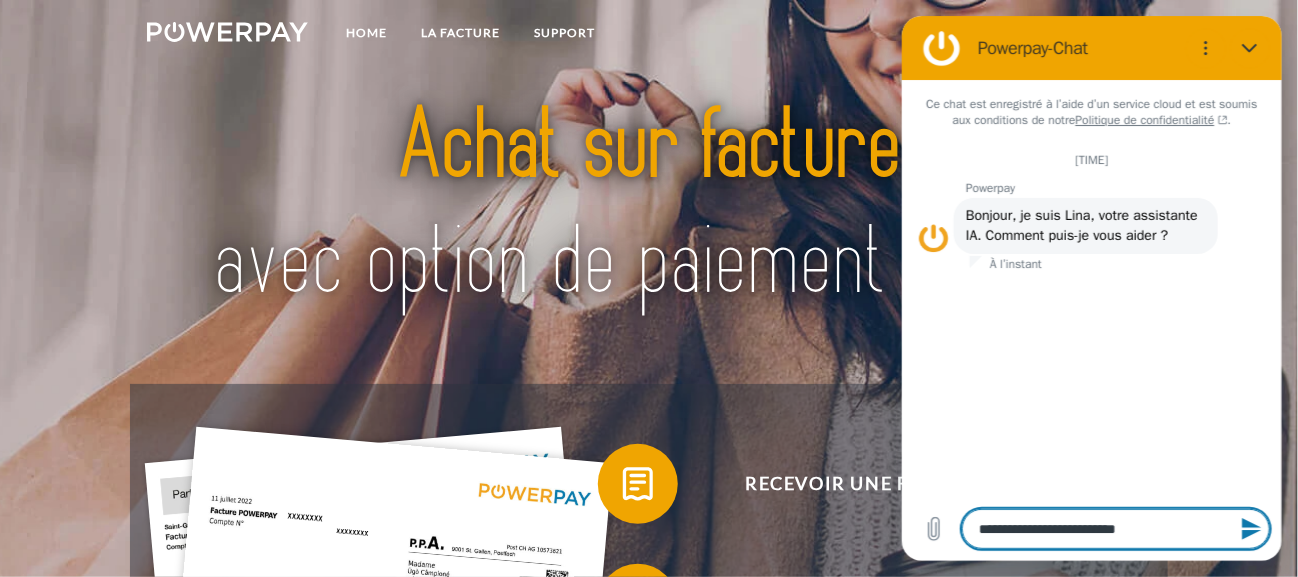 type on "**********" 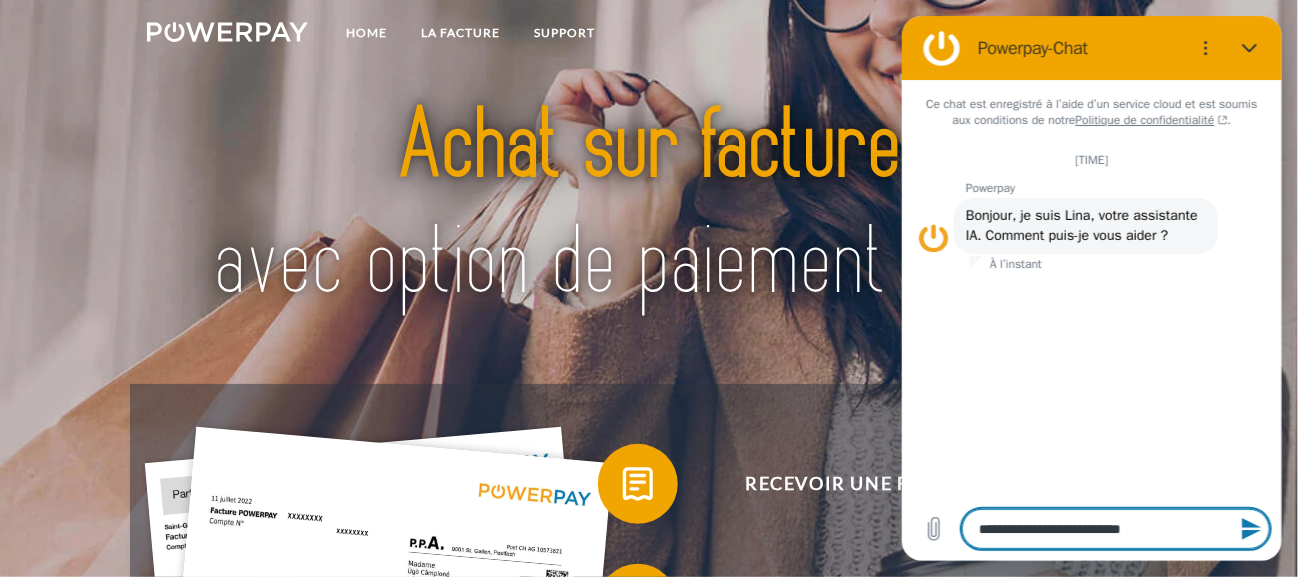 type on "**********" 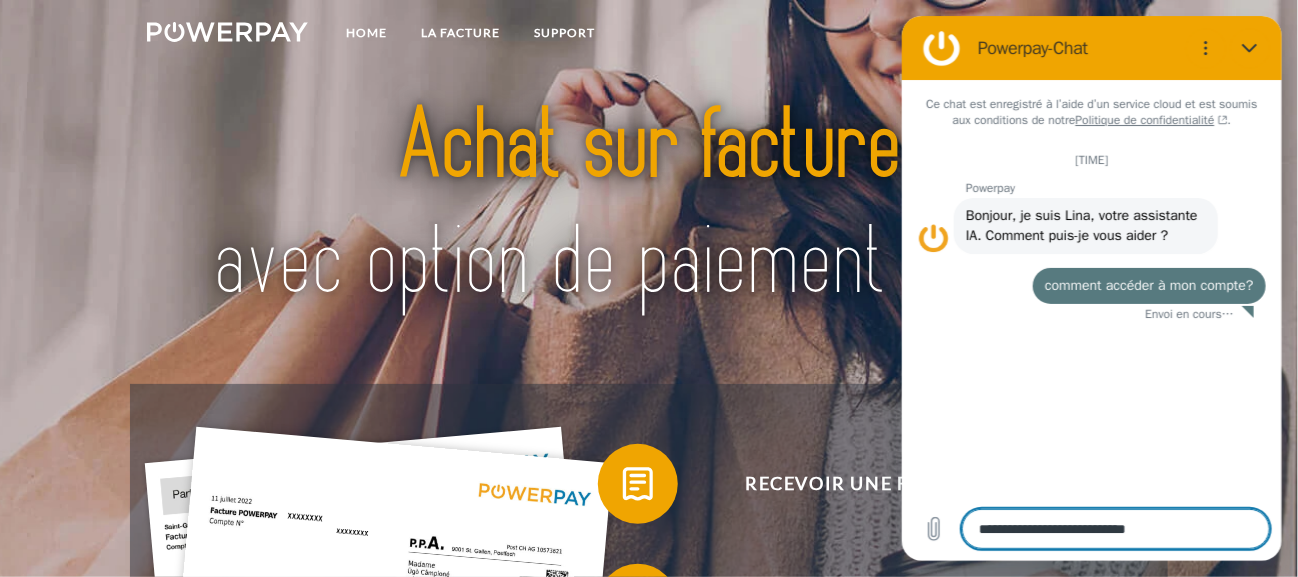 type 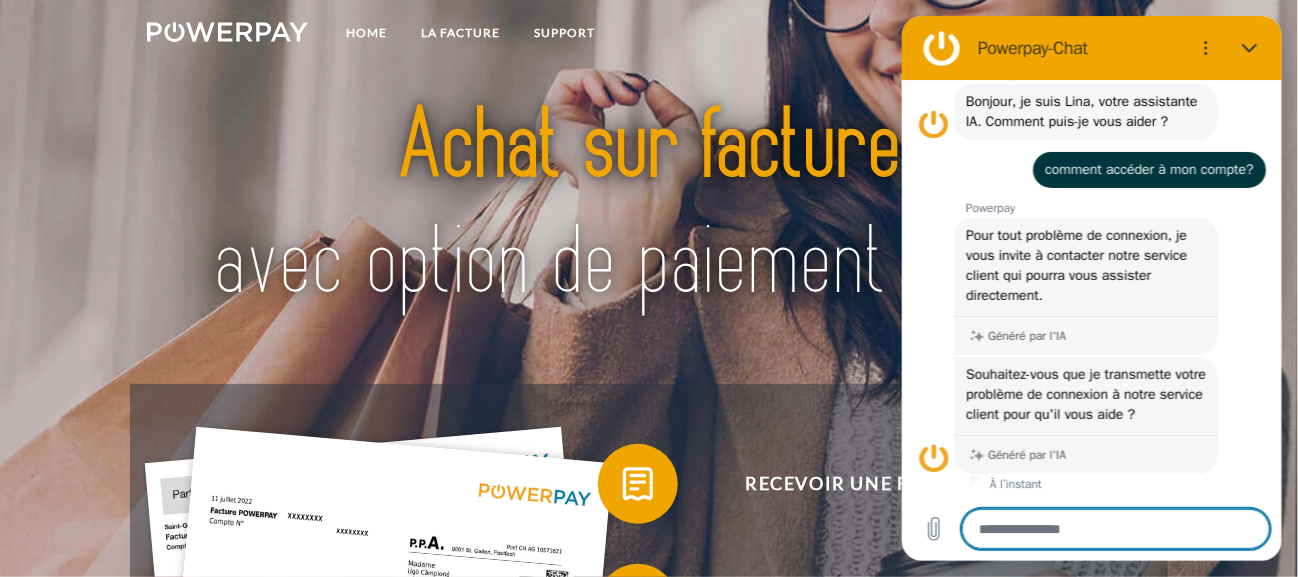 scroll, scrollTop: 133, scrollLeft: 0, axis: vertical 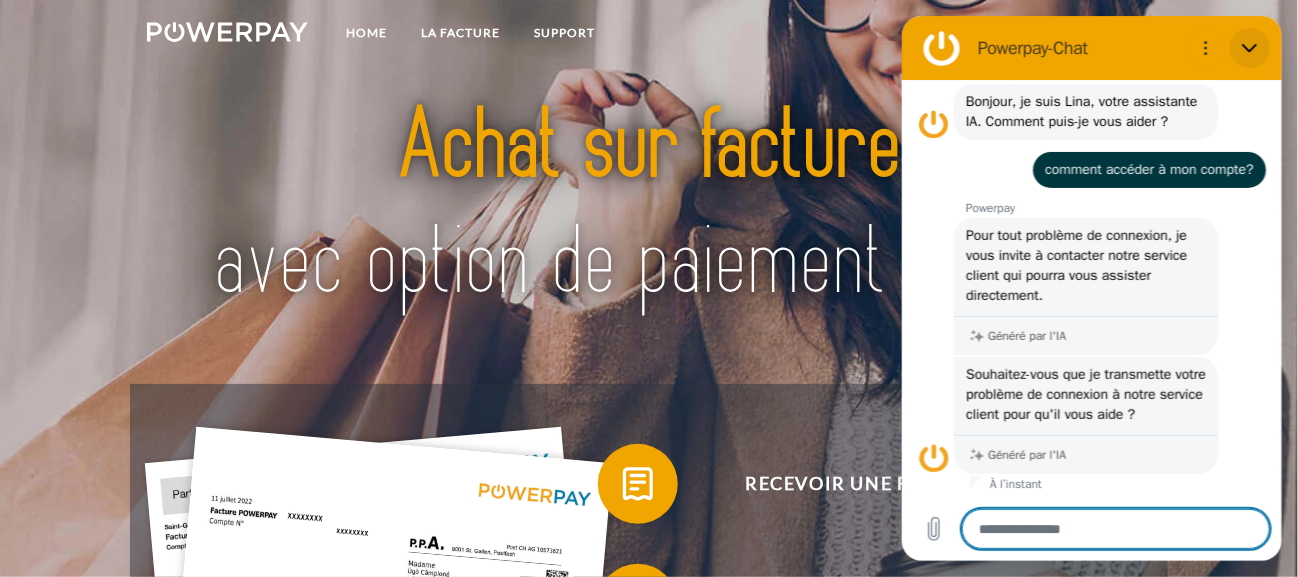click 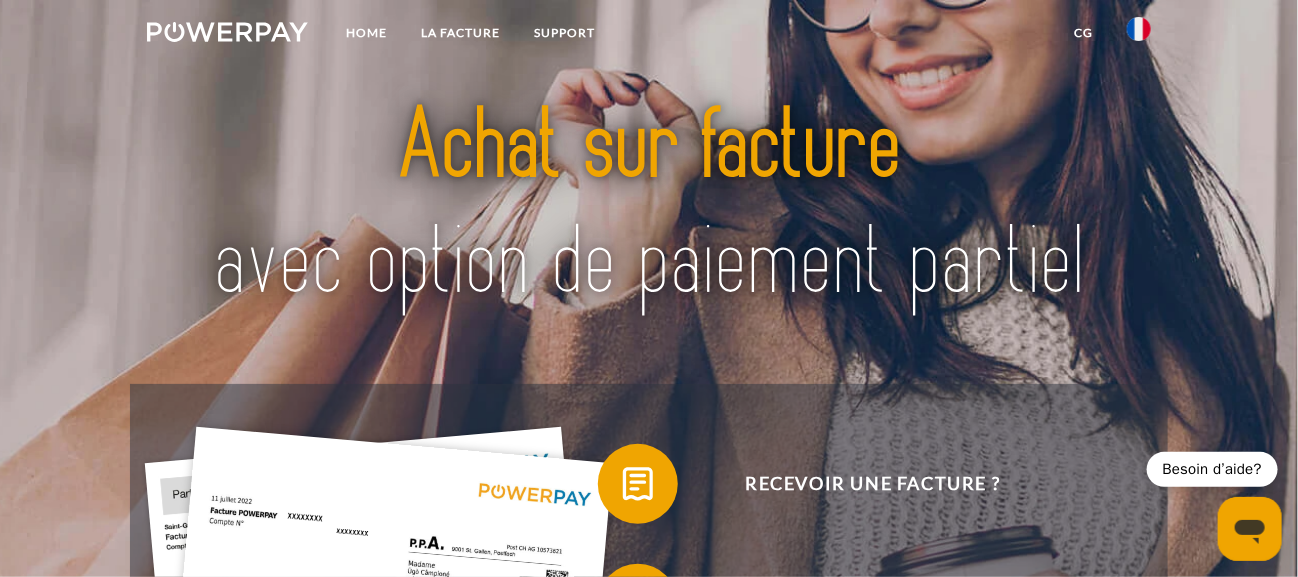 click on "CG" at bounding box center (1083, 33) 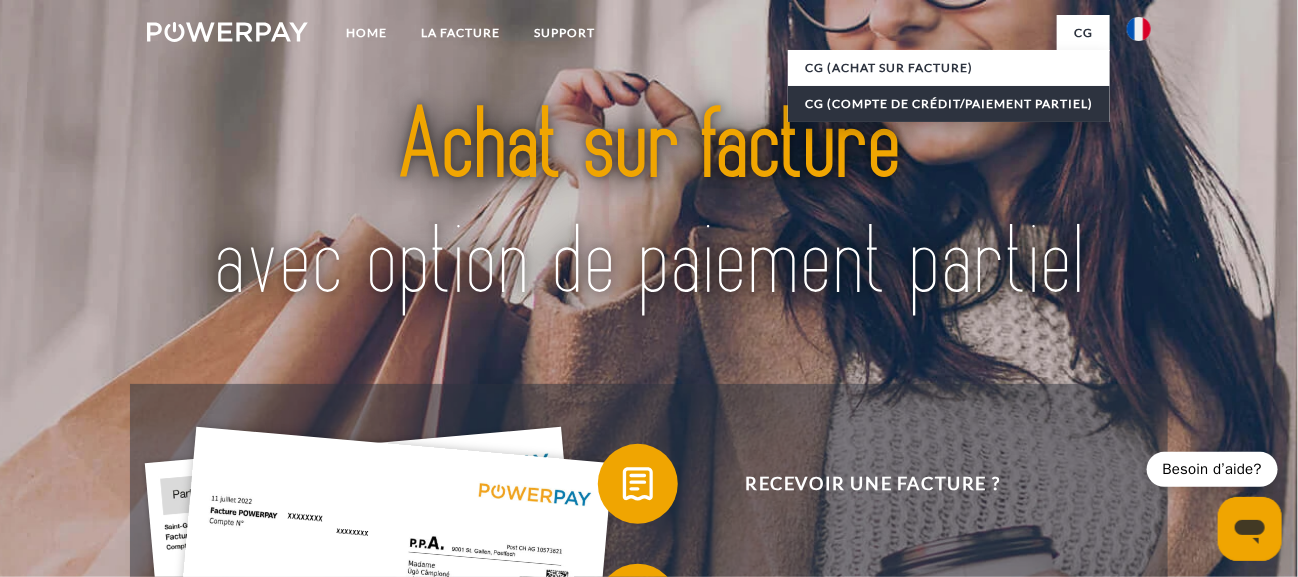 click on "CG (Compte de crédit/paiement partiel)" at bounding box center [949, 104] 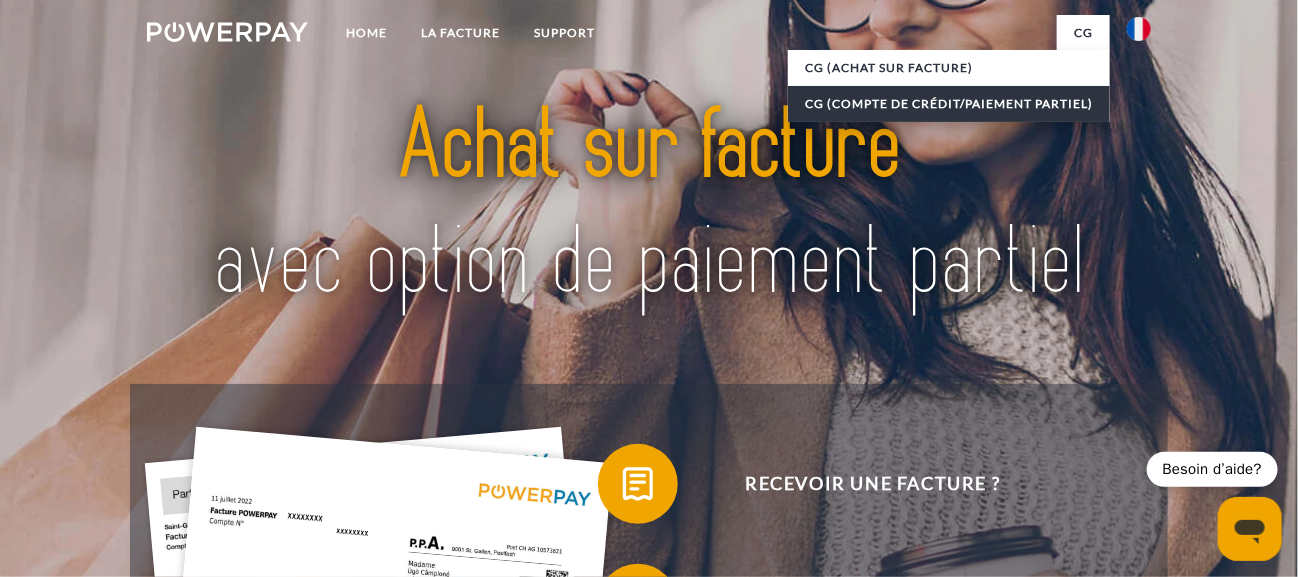 type on "*" 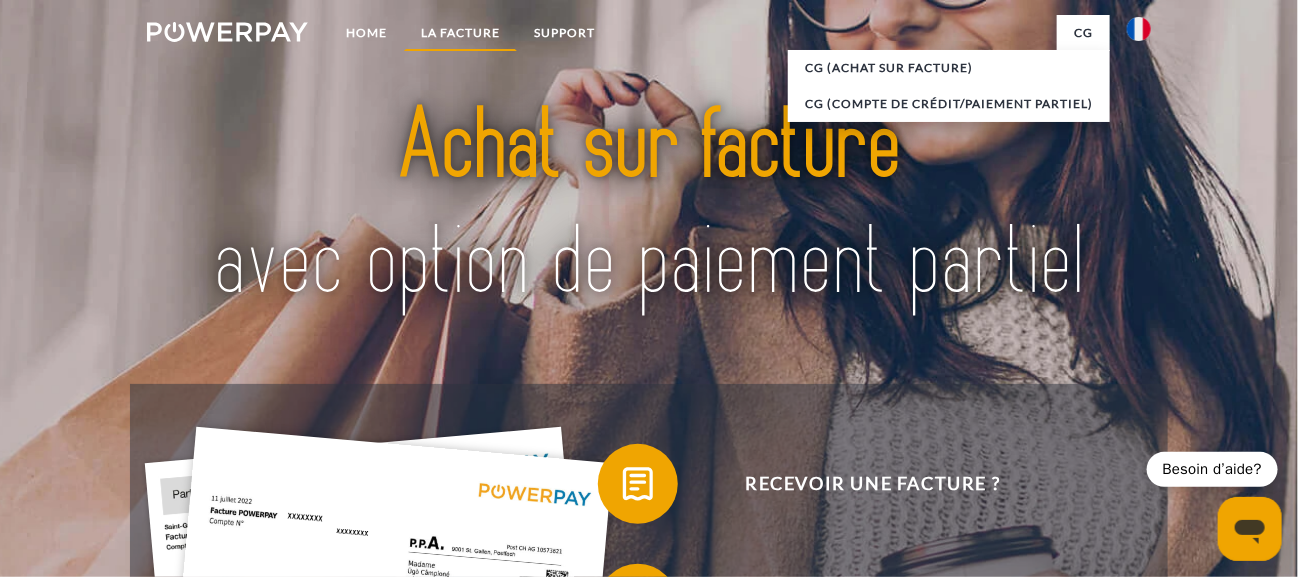 click on "LA FACTURE" at bounding box center (460, 33) 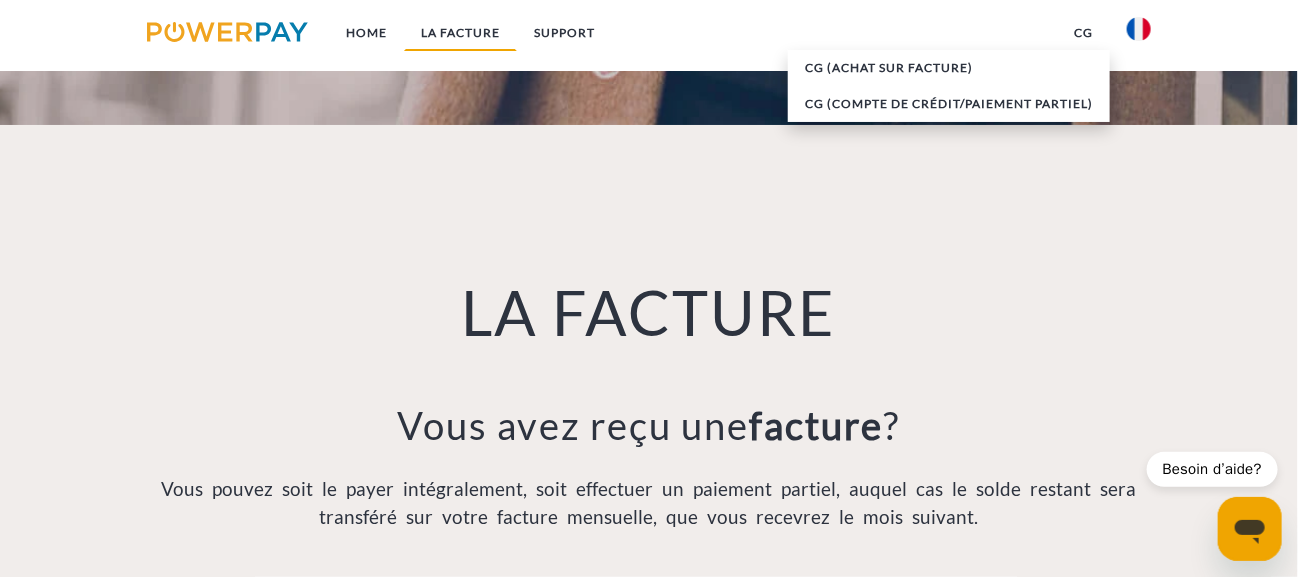 scroll, scrollTop: 1316, scrollLeft: 0, axis: vertical 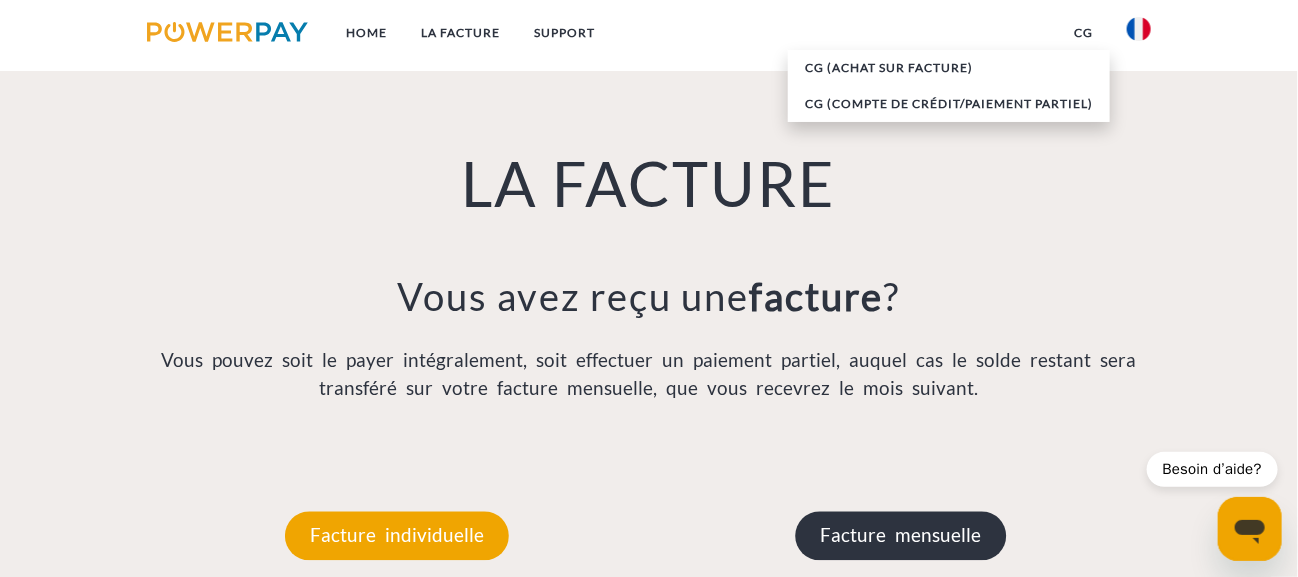 click on "Facture mensuelle" at bounding box center (900, 536) 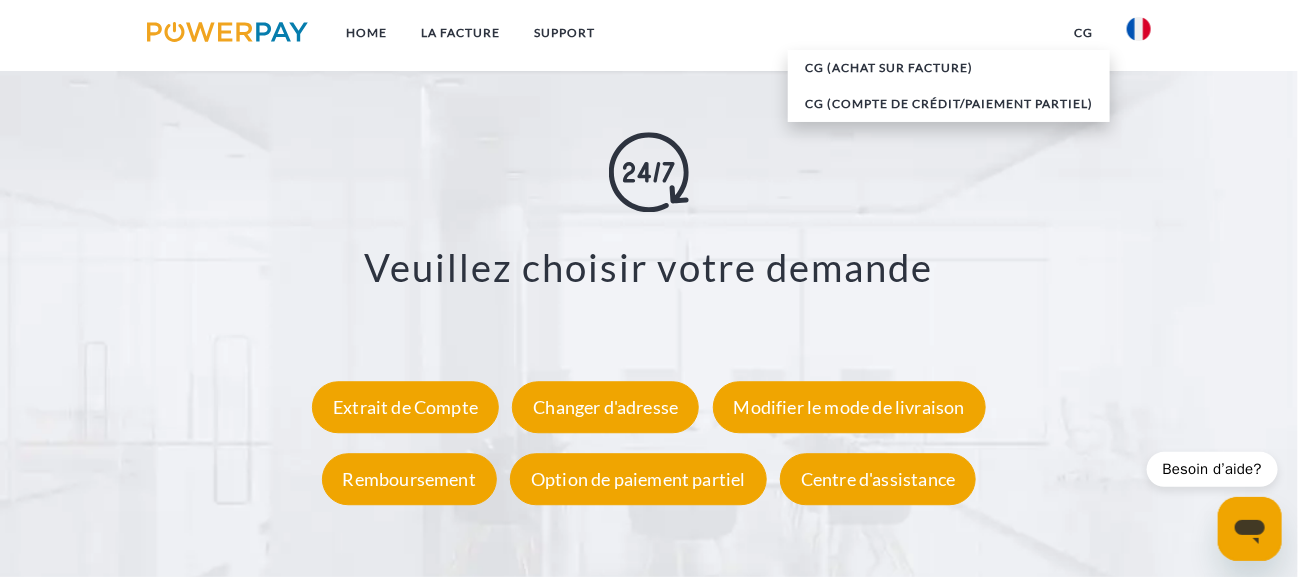 scroll, scrollTop: 3394, scrollLeft: 0, axis: vertical 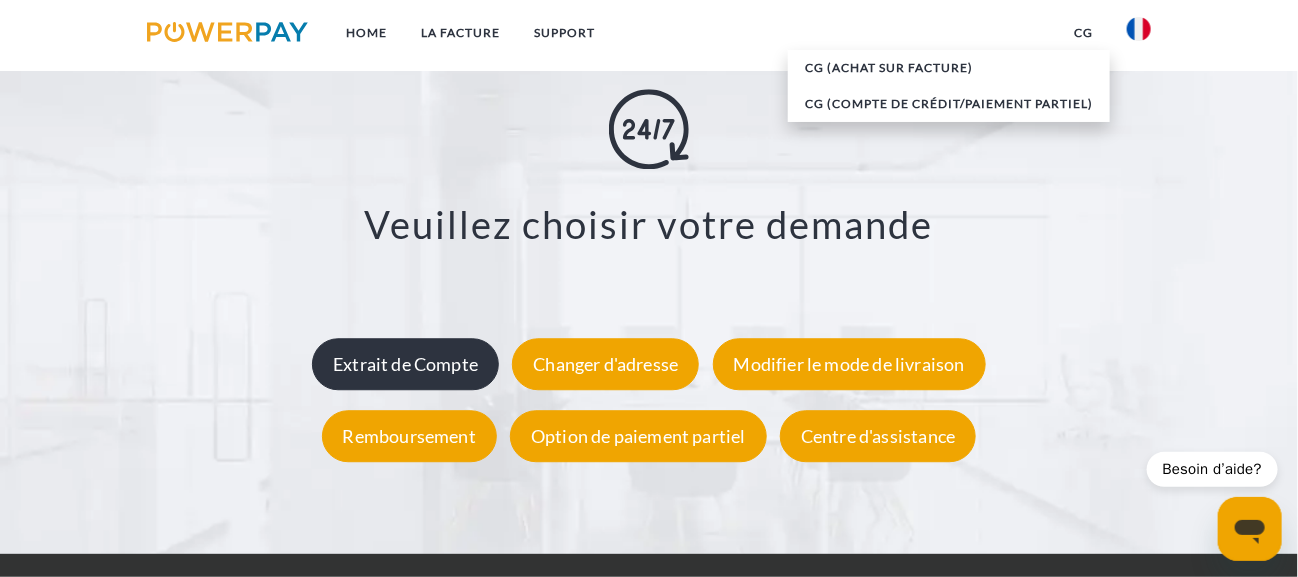 click on "Extrait de Compte" at bounding box center [405, 364] 